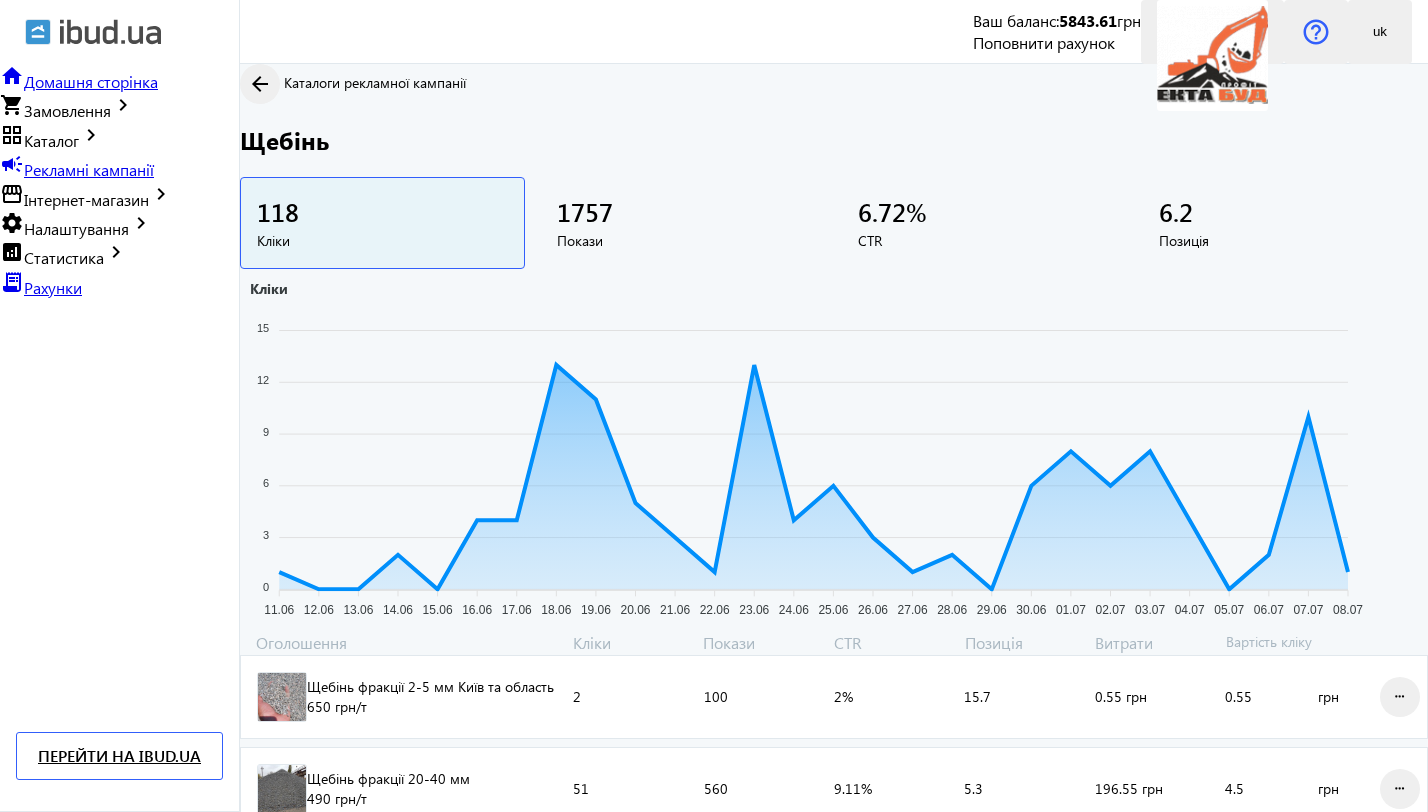 scroll, scrollTop: 0, scrollLeft: 0, axis: both 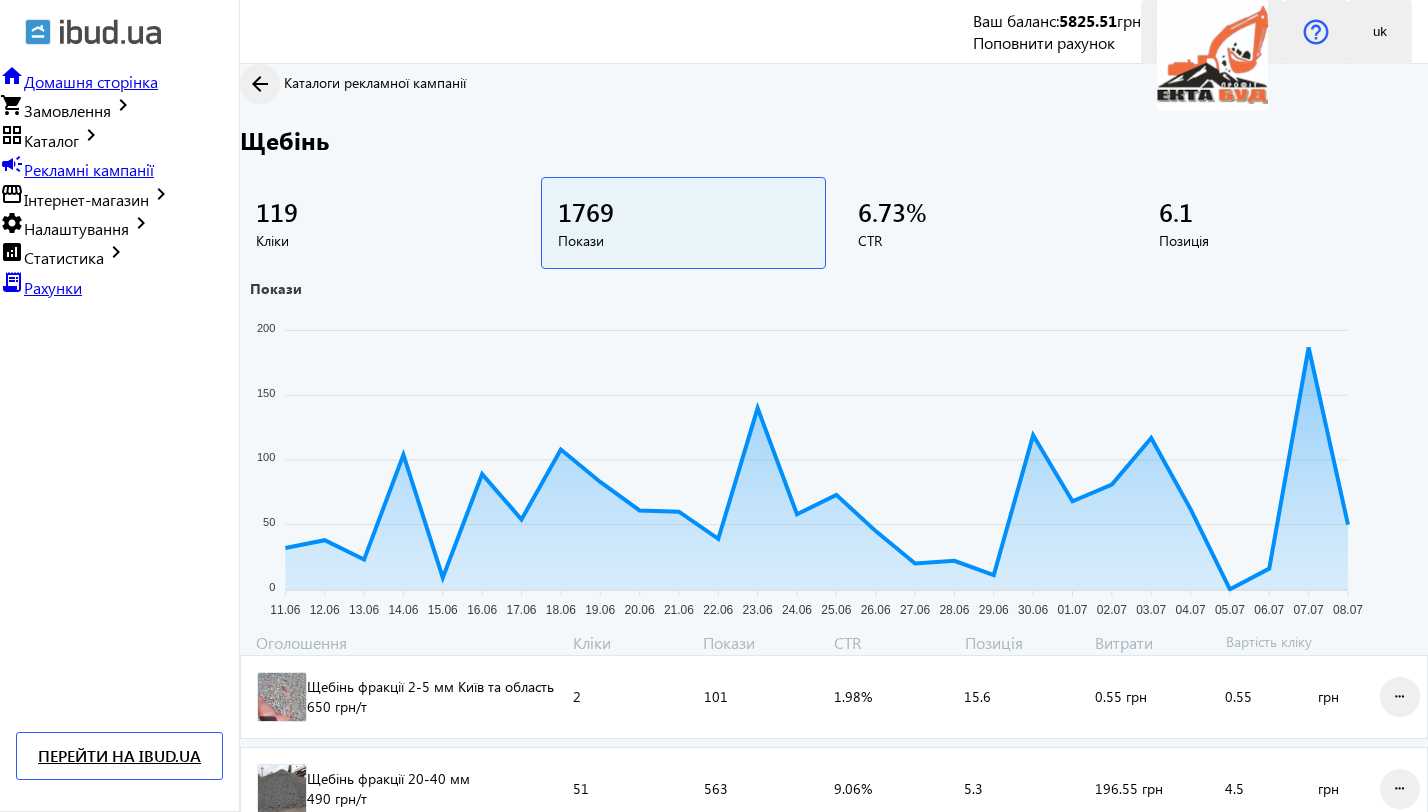 click on "6.73" at bounding box center [277, 211] 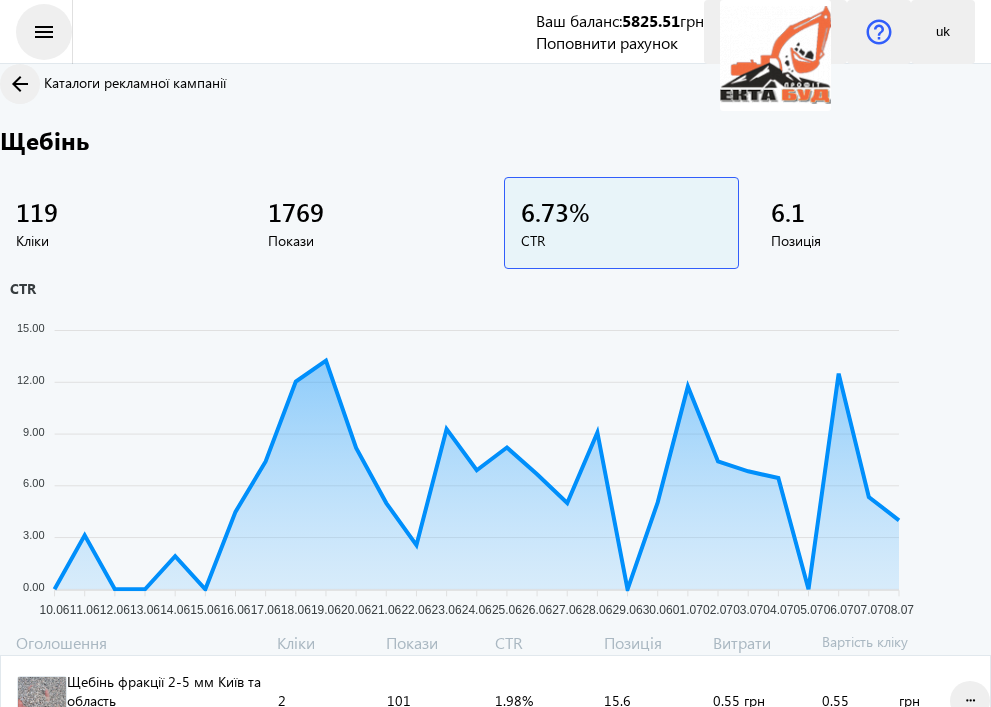 click on "arrow_back" at bounding box center (20, 84) 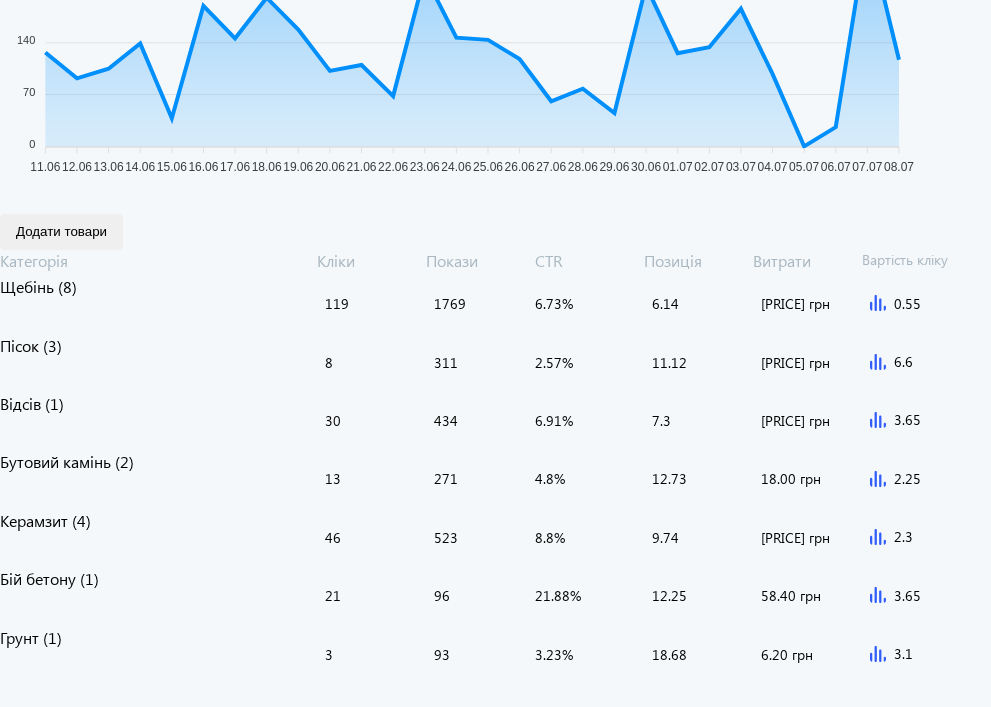 scroll, scrollTop: 642, scrollLeft: 0, axis: vertical 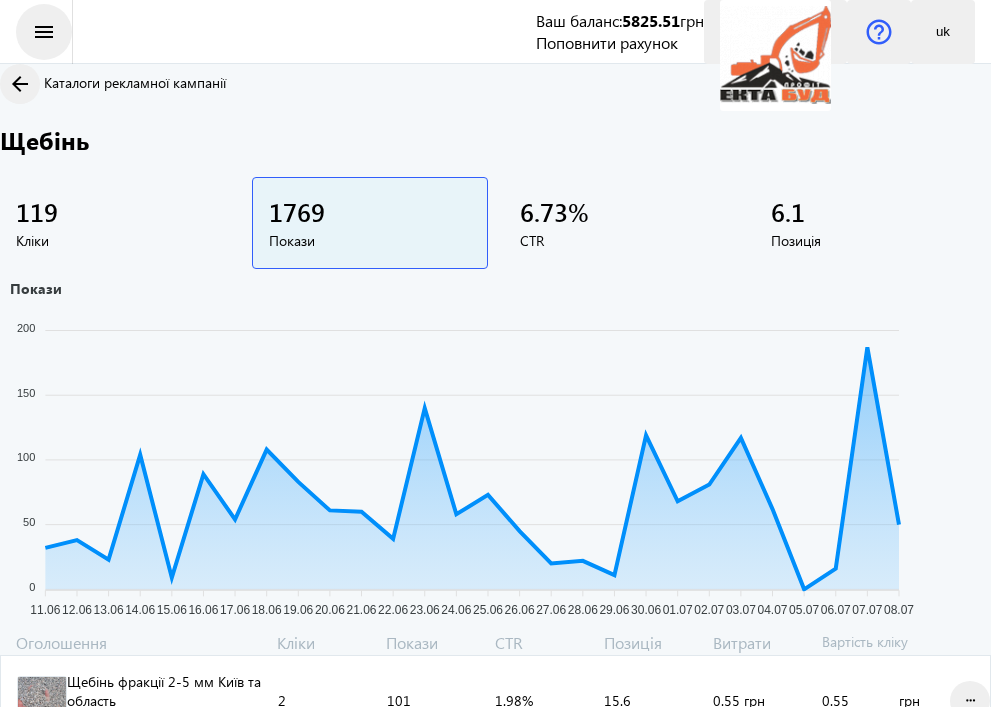 click on "arrow_back" at bounding box center [20, 84] 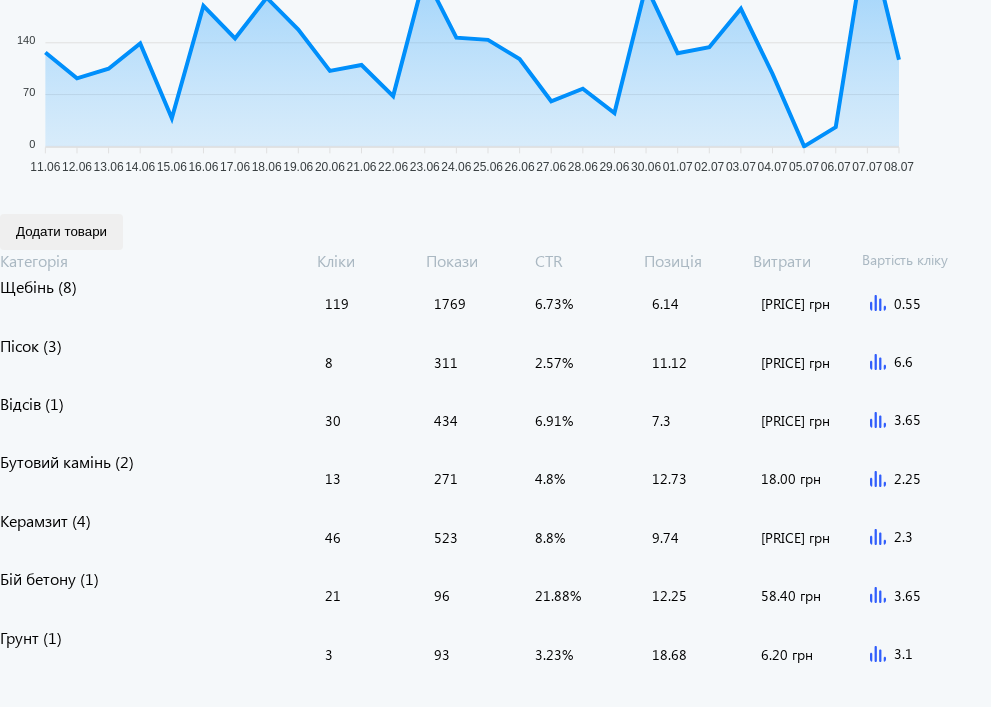 scroll, scrollTop: 642, scrollLeft: 0, axis: vertical 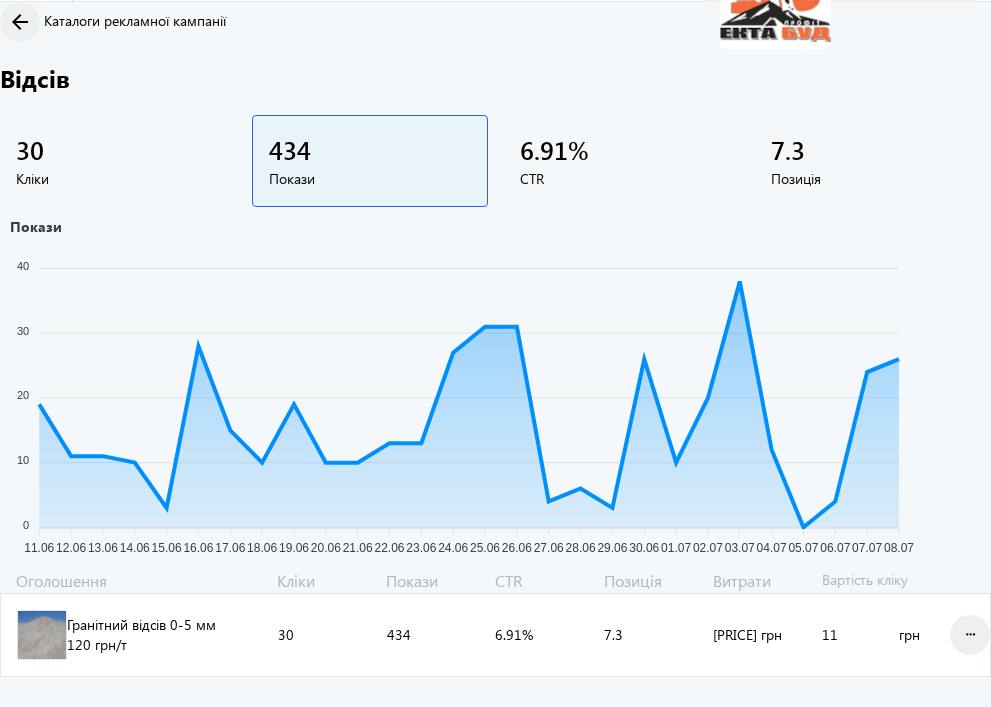 drag, startPoint x: 828, startPoint y: 601, endPoint x: 715, endPoint y: 596, distance: 113.110565 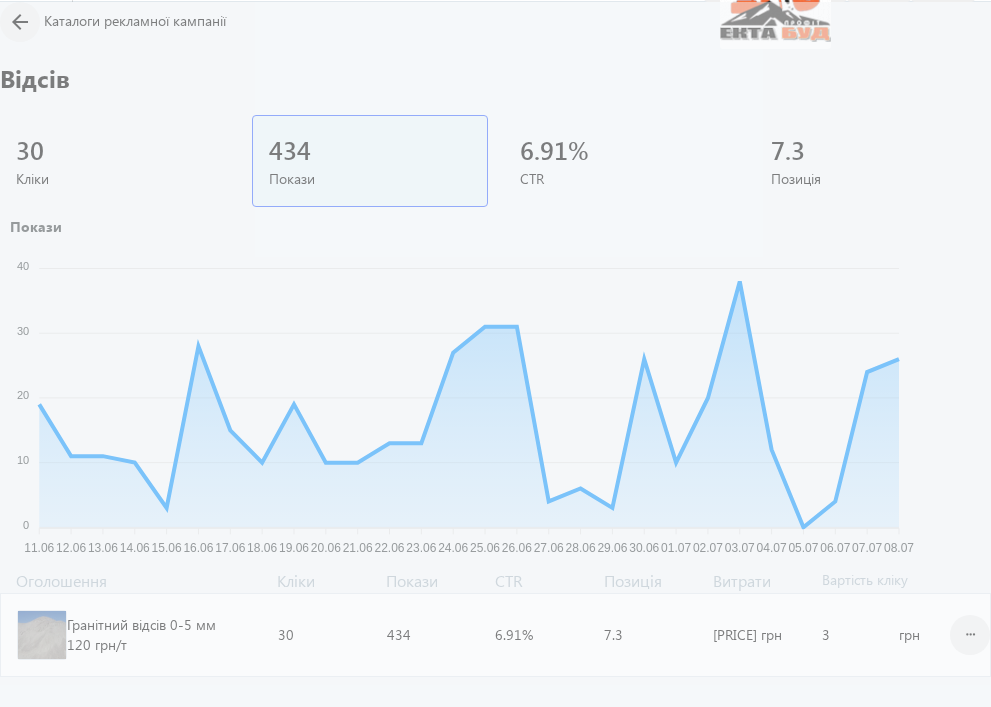 click on "arrow_back Каталоги рекламної кампанії Відсів 30 Кліки 434 Покази 6.91 % CTR 7.3 Позиція Покази 40 40 30 30 20 20 10 10 0 0 11.06 11.06 12.06 12.06 13.06 13.06 14.06 14.06 15.06 15.06 16.06 16.06 17.06 17.06 18.06 18.06 19.06 19.06 20.06 20.06 21.06 21.06 22.06 22.06 23.06 23.06 24.06 24.06 25.06 25.06 26.06 26.06 27.06 27.06 28.06 28.06 29.06 29.06 30.06 30.06 01.07 01.07 02.07 02.07 03.07 03.07 04.07 04.07 05.07 05.07 06.07 06.07 07.07 07.07 08.07 08.07 26.06 Покази: 31 26.06 Оголошення Кліки Покази CTR Позиція Витрати Вартість кліку Гранітний відсів 0-5 мм 120 грн /т Кліки: 30 Покази: 434 CTR: 6.91% Позиція: 7.3 Витрати: 197.9 грн 3 грн more_horiz" at bounding box center (495, 343) 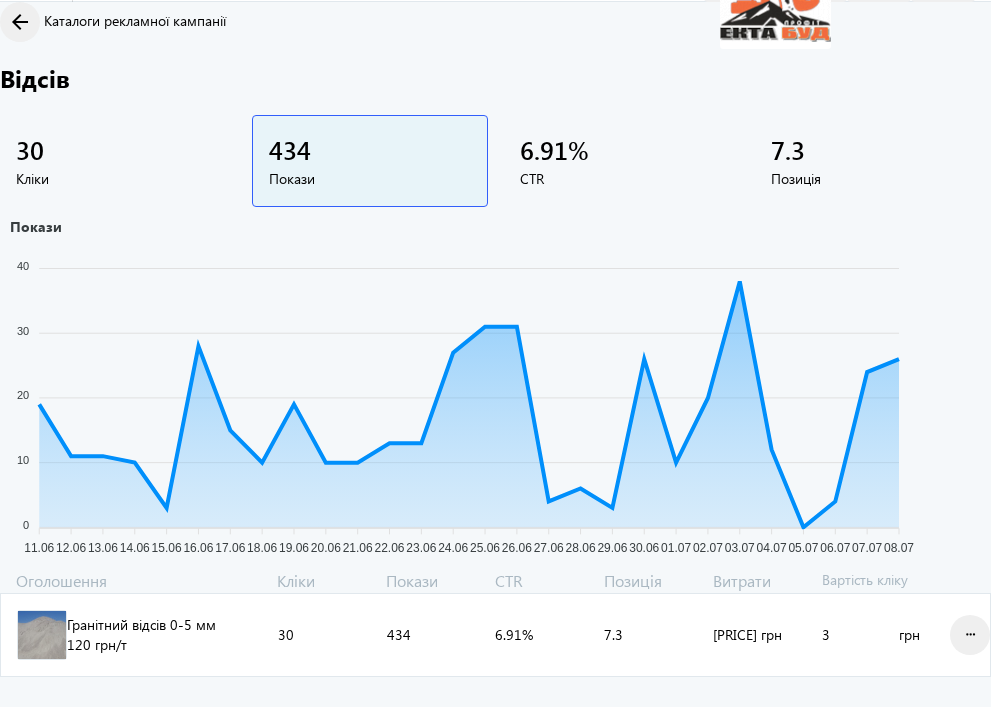 click on "3" at bounding box center (860, 635) 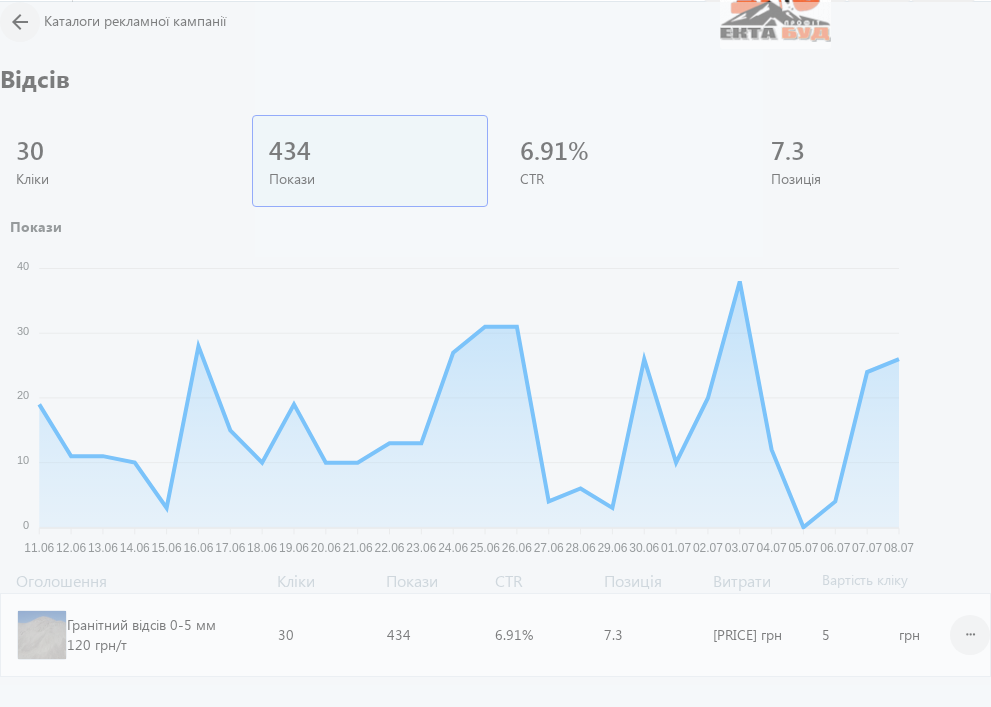 click on "Оголошення Кліки Покази CTR Позиція Витрати Вартість кліку Гранітний відсів 0-5 мм 120 грн /т Кліки: 30 Покази: 434 CTR: 6.91% Позиція: 7.3 Витрати: 197.9 грн 5 грн more_horiz" at bounding box center (495, 627) 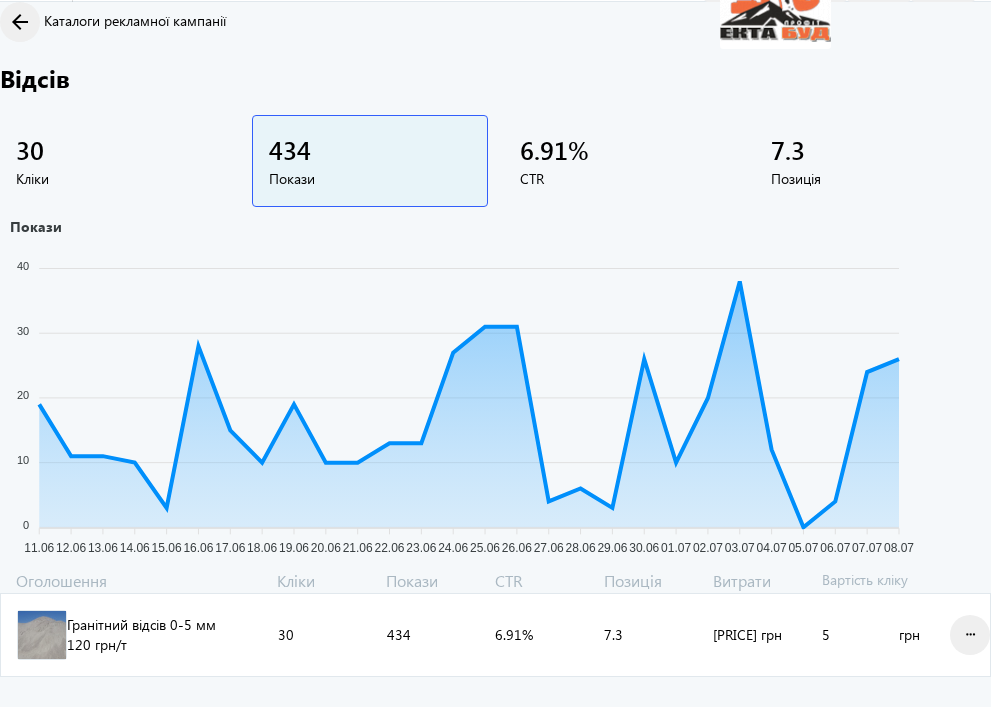 click on "5" at bounding box center (860, 635) 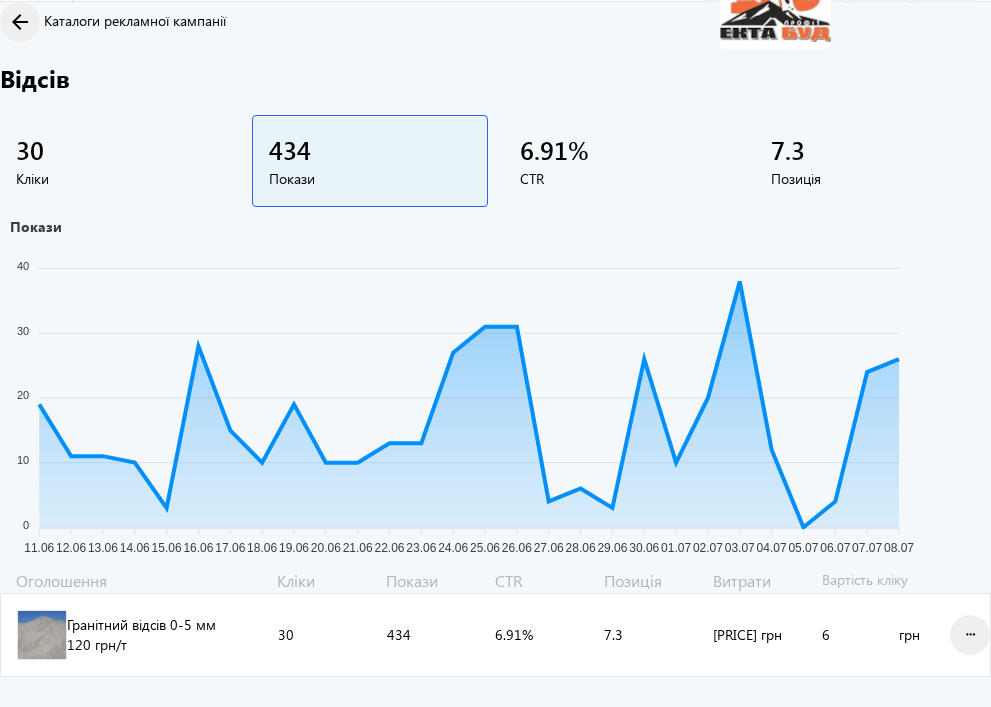 click on "arrow_back Каталоги рекламної кампанії Відсів 30 Кліки 434 Покази 6.91 % CTR 7.3 Позиція Покази 40 40 30 30 20 20 10 10 0 0 11.06 11.06 12.06 12.06 13.06 13.06 14.06 14.06 15.06 15.06 16.06 16.06 17.06 17.06 18.06 18.06 19.06 19.06 20.06 20.06 21.06 21.06 22.06 22.06 23.06 23.06 24.06 24.06 25.06 25.06 26.06 26.06 27.06 27.06 28.06 28.06 29.06 29.06 30.06 30.06 01.07 01.07 02.07 02.07 03.07 03.07 04.07 04.07 05.07 05.07 06.07 06.07 07.07 07.07 08.07 08.07 29.06 Покази: 3 29.06 Оголошення Кліки Покази CTR Позиція Витрати Вартість кліку Гранітний відсів 0-5 мм 120 грн /т Кліки: 30 Покази: 434 CTR: 6.91% Позиція: 7.3 Витрати: 197.9 грн 6 грн more_horiz" at bounding box center [495, 343] 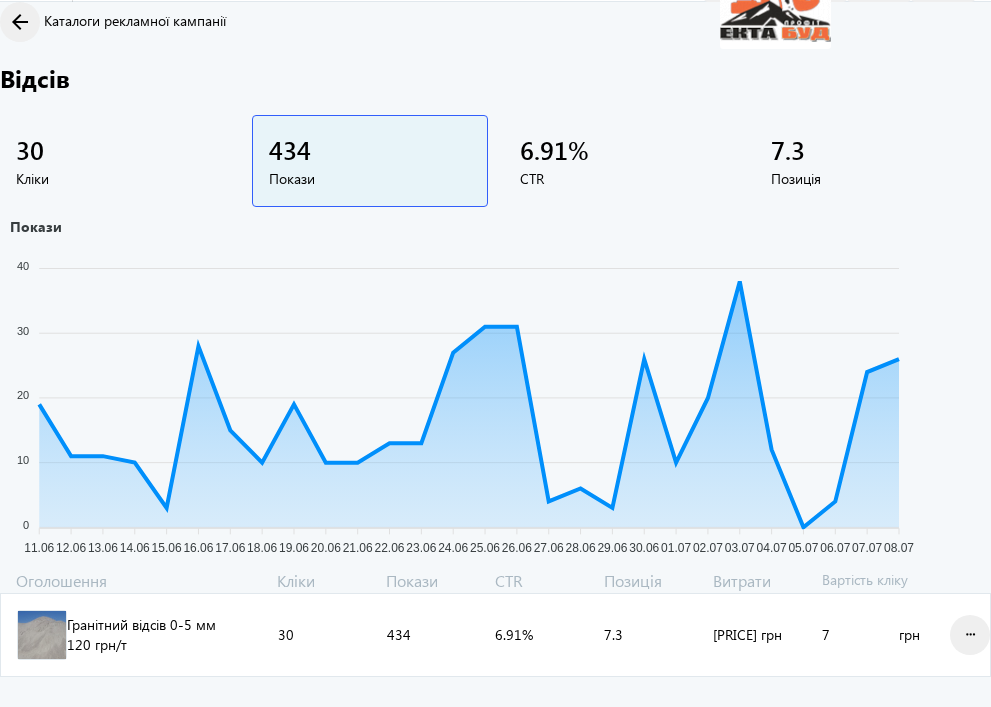 type on "7" 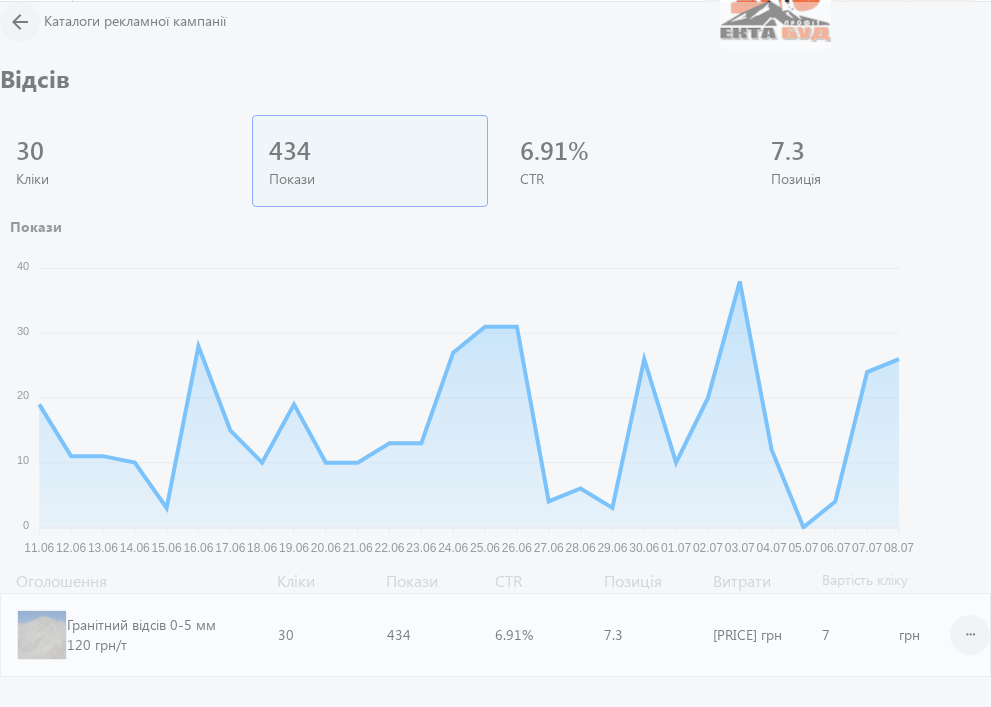 click on "arrow_back Каталоги рекламної кампанії Відсів 30 Кліки 434 Покази 6.91 % CTR 7.3 Позиція Покази 40 40 30 30 20 20 10 10 0 0 11.06 11.06 12.06 12.06 13.06 13.06 14.06 14.06 15.06 15.06 16.06 16.06 17.06 17.06 18.06 18.06 19.06 19.06 20.06 20.06 21.06 21.06 22.06 22.06 23.06 23.06 24.06 24.06 25.06 25.06 26.06 26.06 27.06 27.06 28.06 28.06 29.06 29.06 30.06 30.06 01.07 01.07 02.07 02.07 03.07 03.07 04.07 04.07 05.07 05.07 06.07 06.07 07.07 07.07 08.07 08.07 29.06 Покази: 3 29.06 Оголошення Кліки Покази CTR Позиція Витрати Вартість кліку Гранітний відсів 0-5 мм 120 грн /т Кліки: 30 Покази: 434 CTR: 6.91% Позиція: 7.3 Витрати: 197.9 грн 7 грн more_horiz" at bounding box center [495, 343] 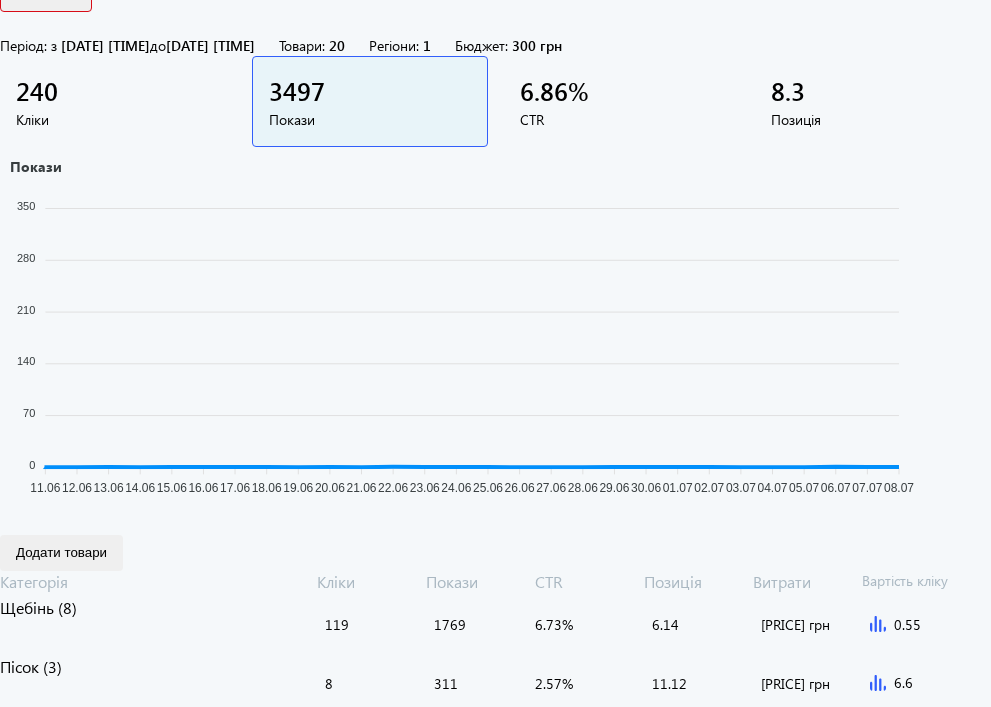 scroll, scrollTop: 642, scrollLeft: 0, axis: vertical 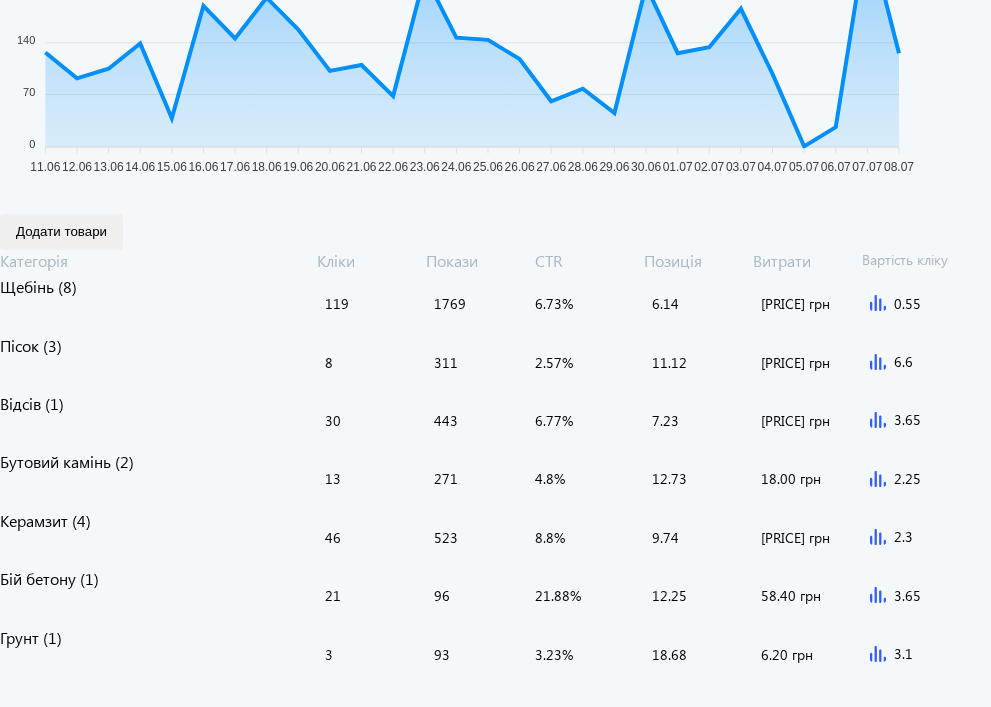 click on "Відсів (1)" at bounding box center (158, 303) 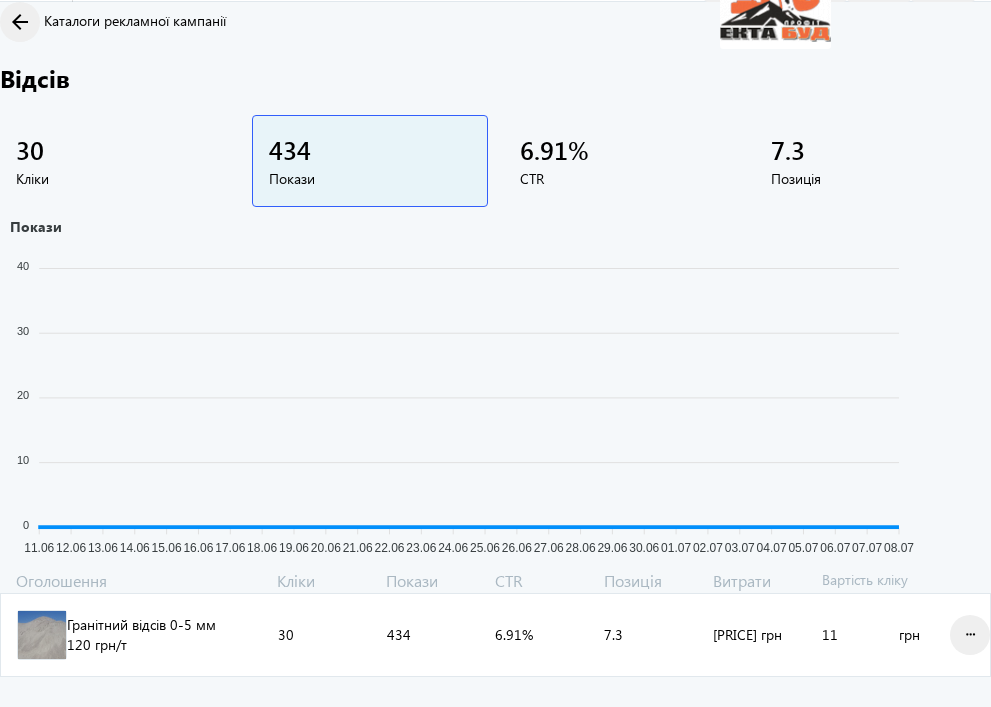 scroll, scrollTop: 0, scrollLeft: 0, axis: both 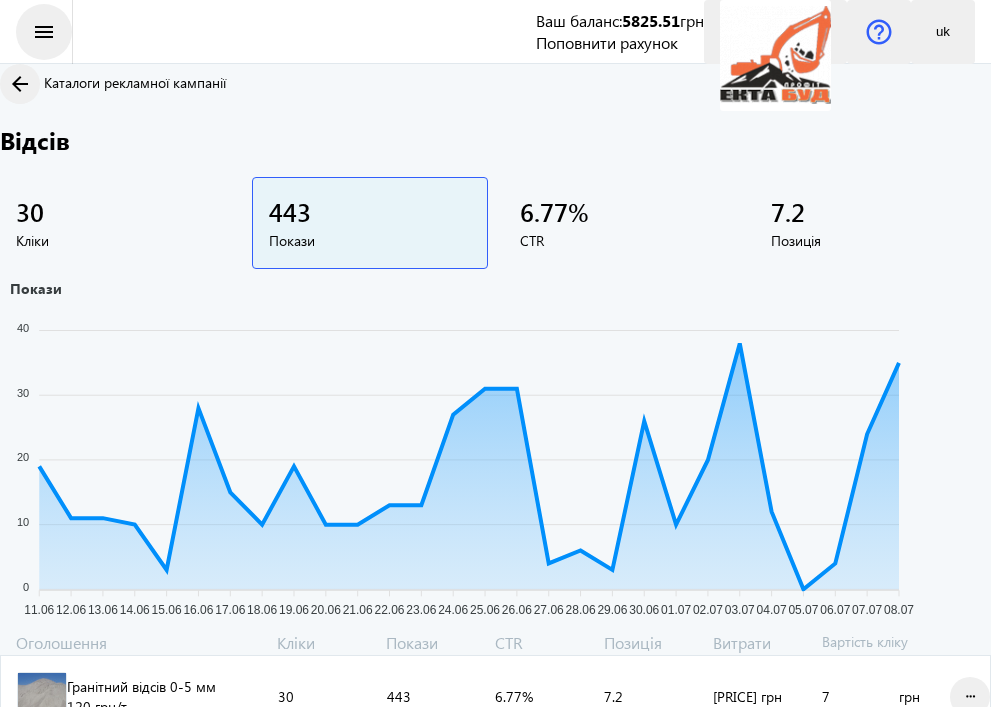 click on "menu" at bounding box center (44, 32) 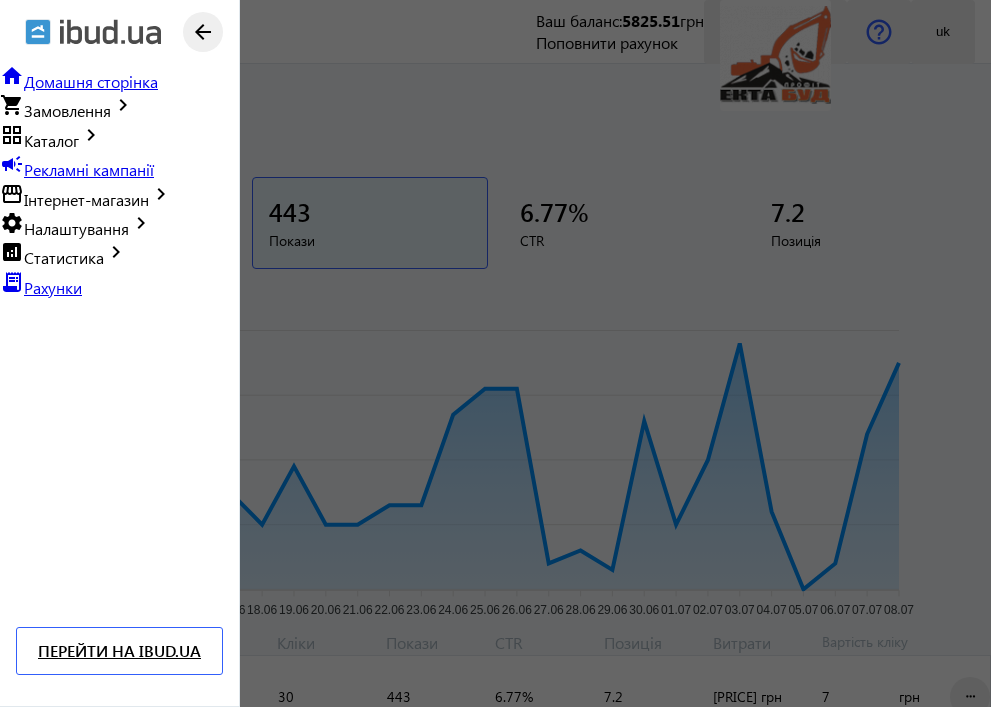 click on "Рекламні кампанії" at bounding box center (89, 169) 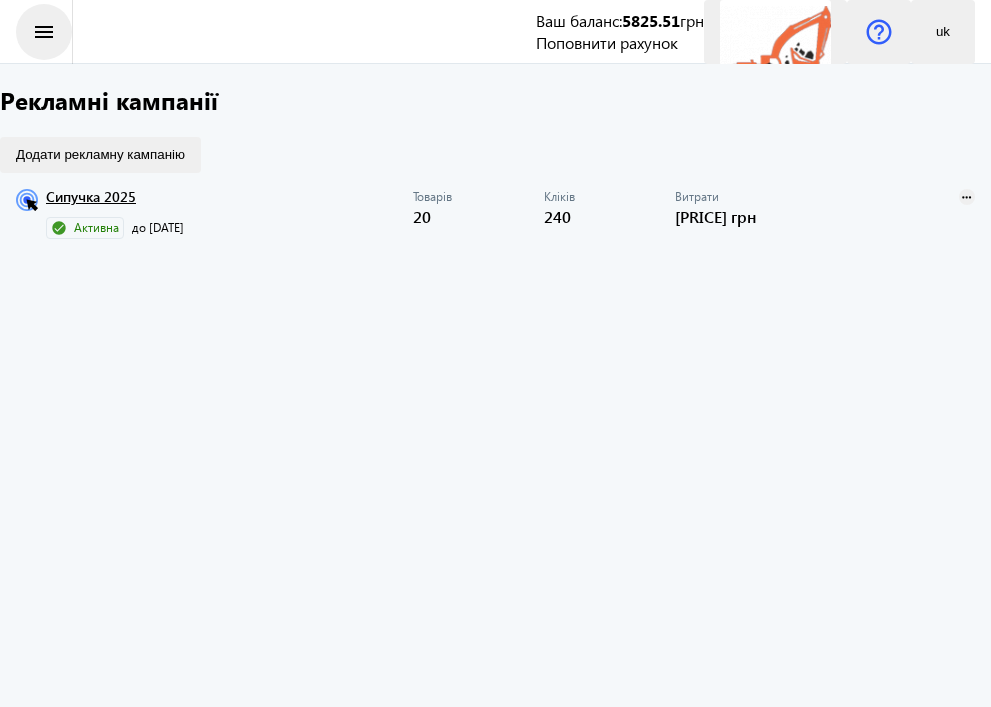 click on "menu" at bounding box center (44, 32) 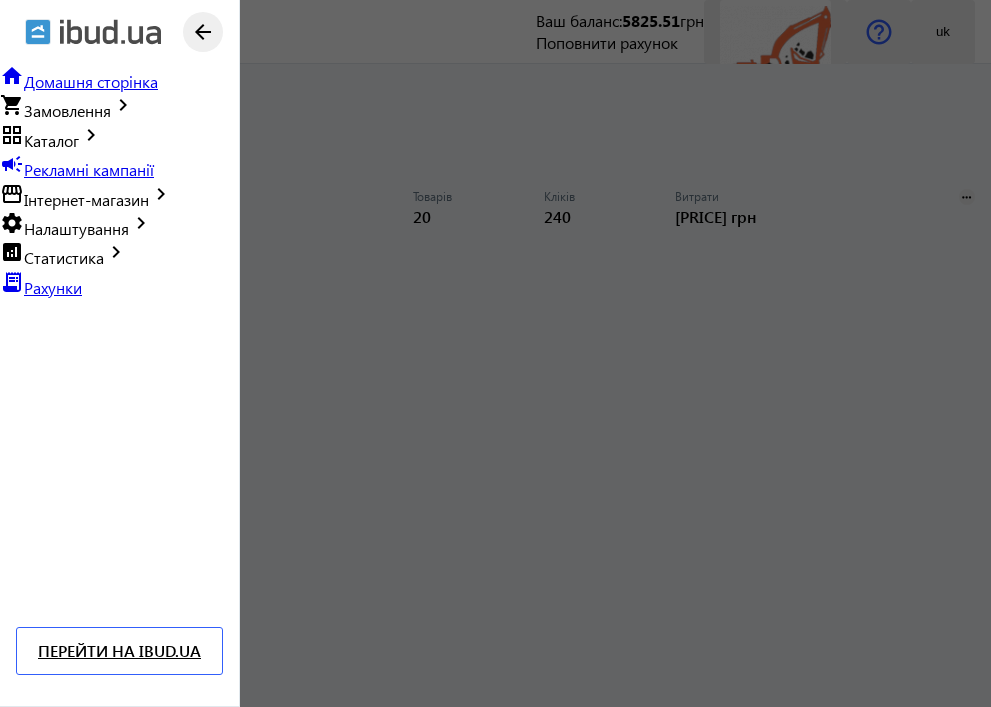 click on "Каталог" at bounding box center (51, 140) 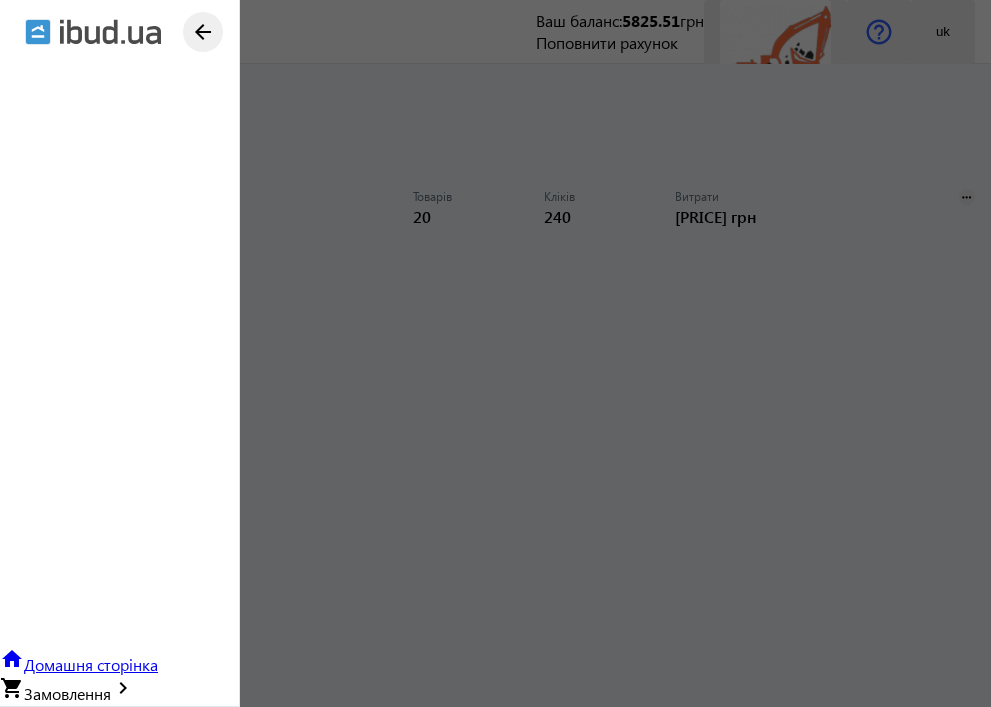 click on "Товари" at bounding box center (119, 889) 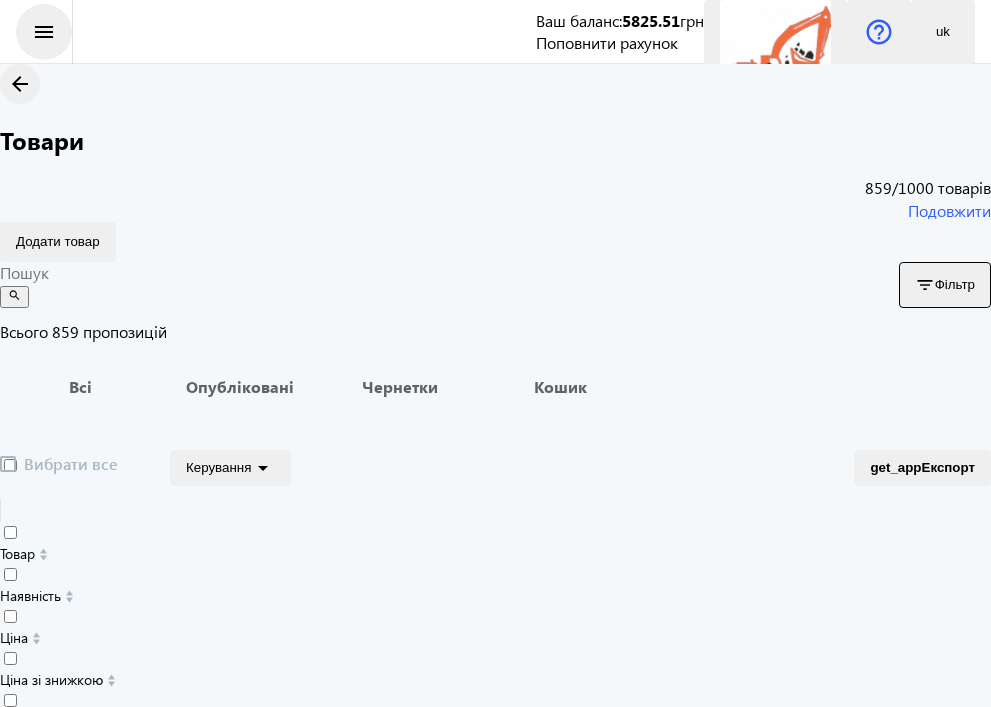 click at bounding box center (441, 273) 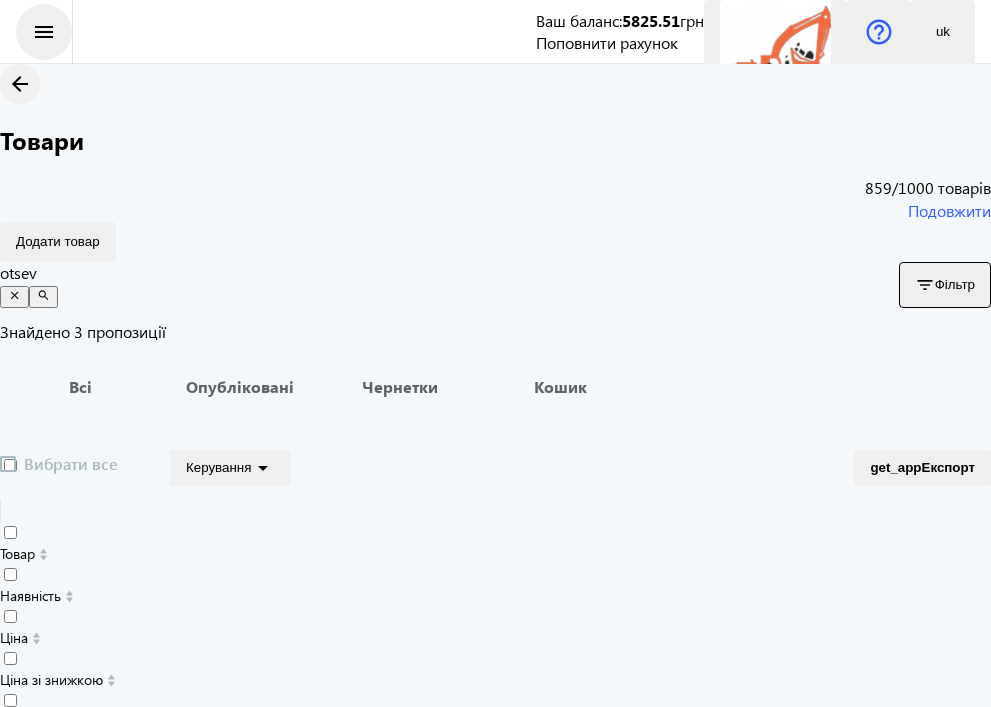scroll, scrollTop: 89, scrollLeft: 0, axis: vertical 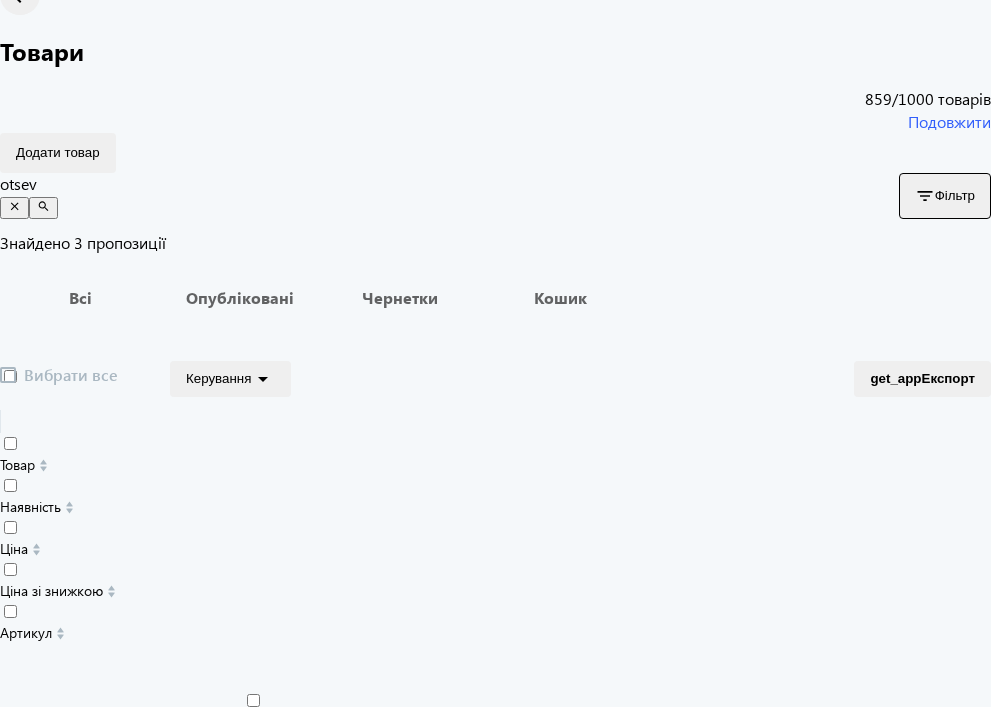 type on "otsev" 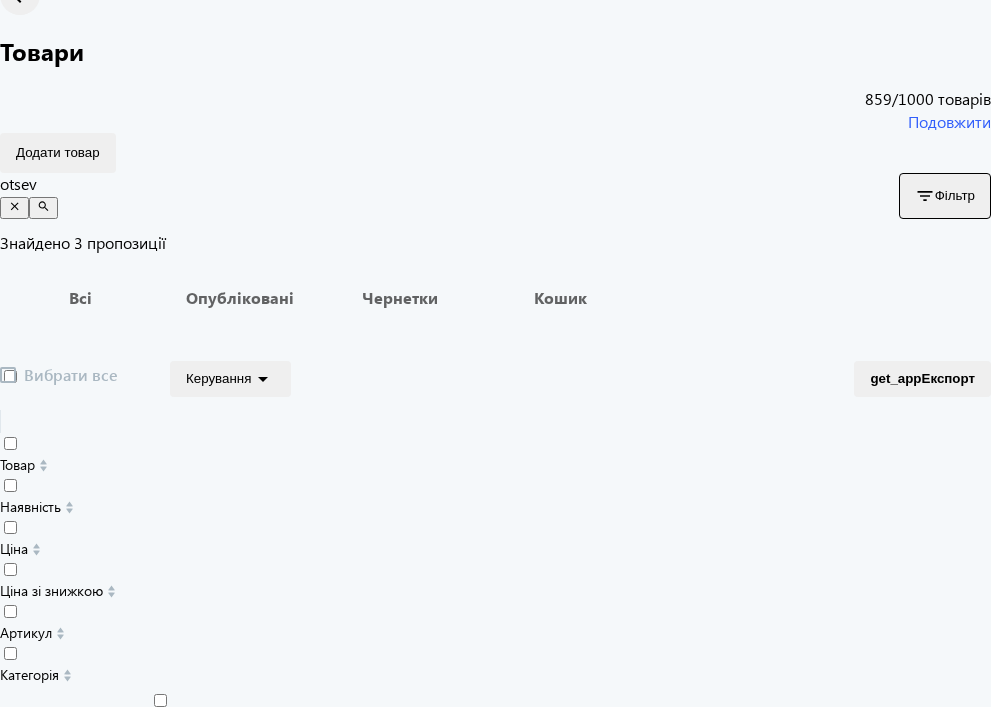 click on "120" at bounding box center (1015, 984) 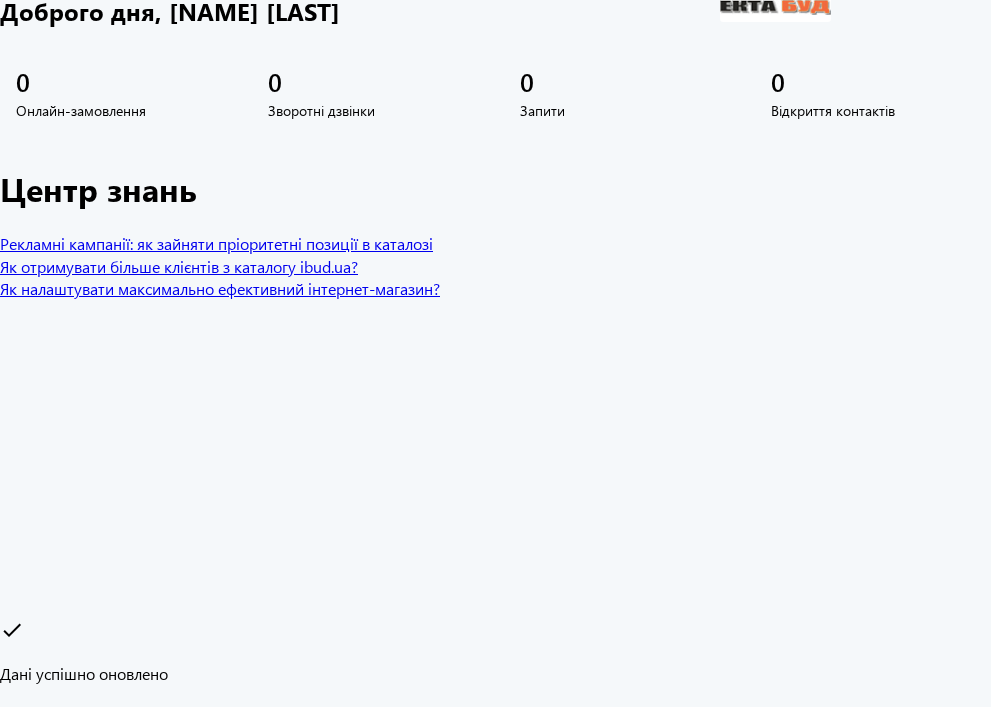 scroll, scrollTop: 0, scrollLeft: 0, axis: both 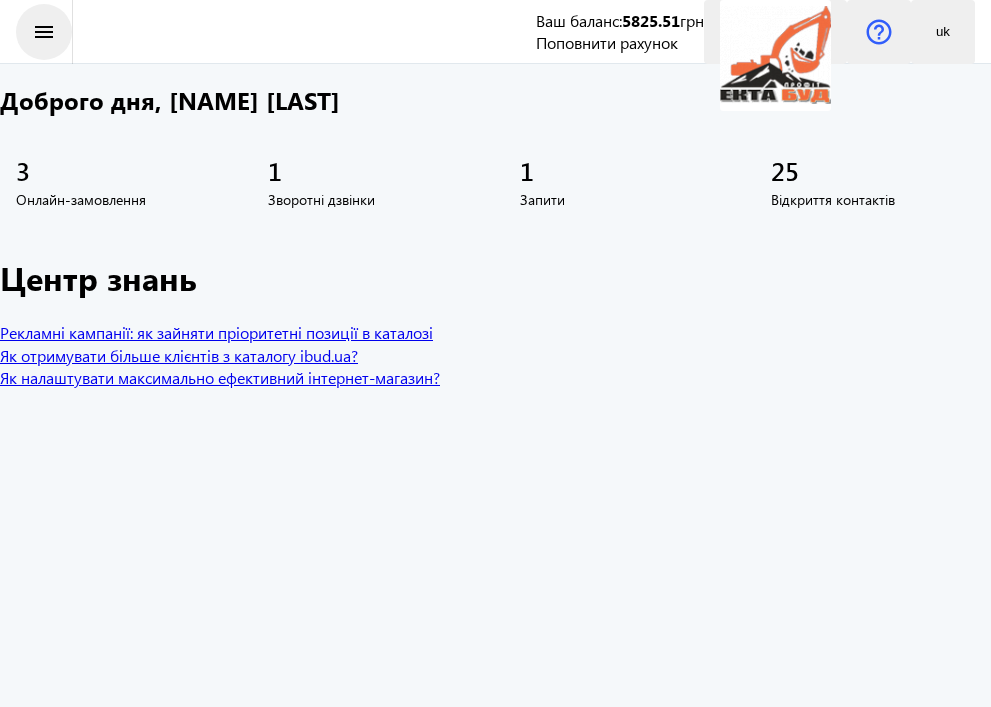 click on "menu" at bounding box center (44, 32) 